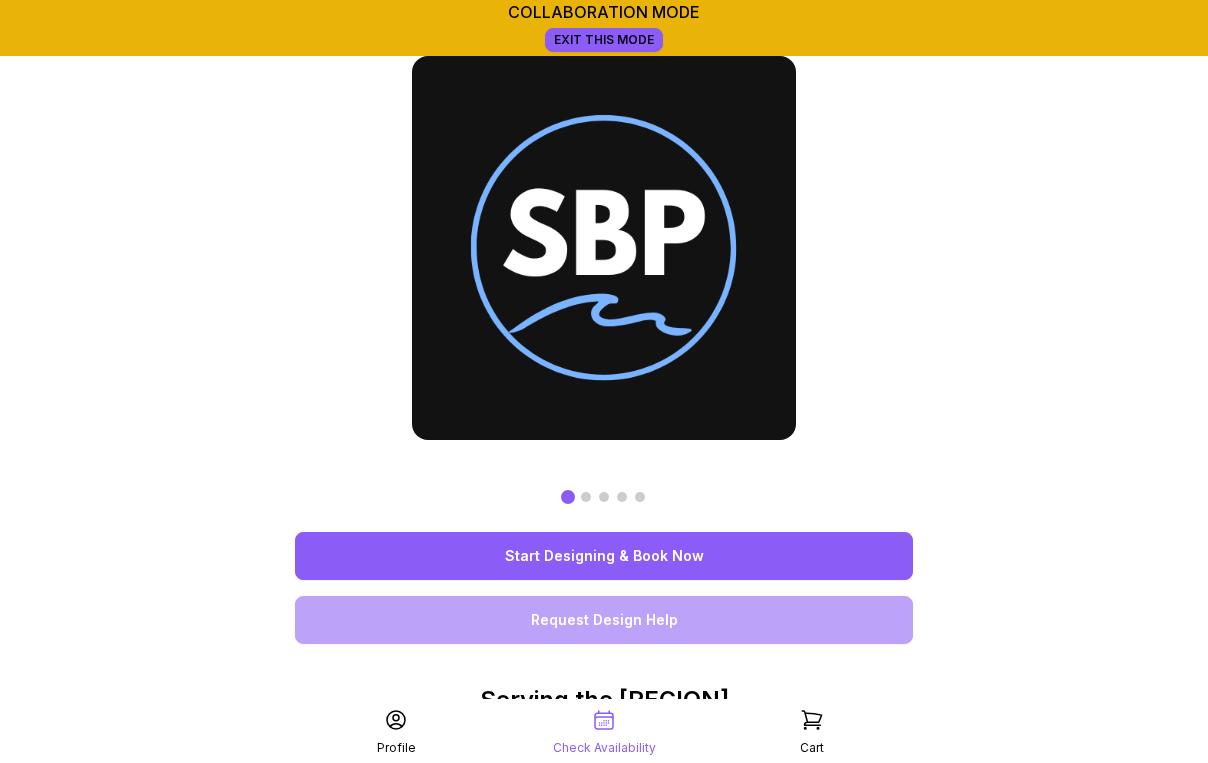 scroll, scrollTop: 0, scrollLeft: 0, axis: both 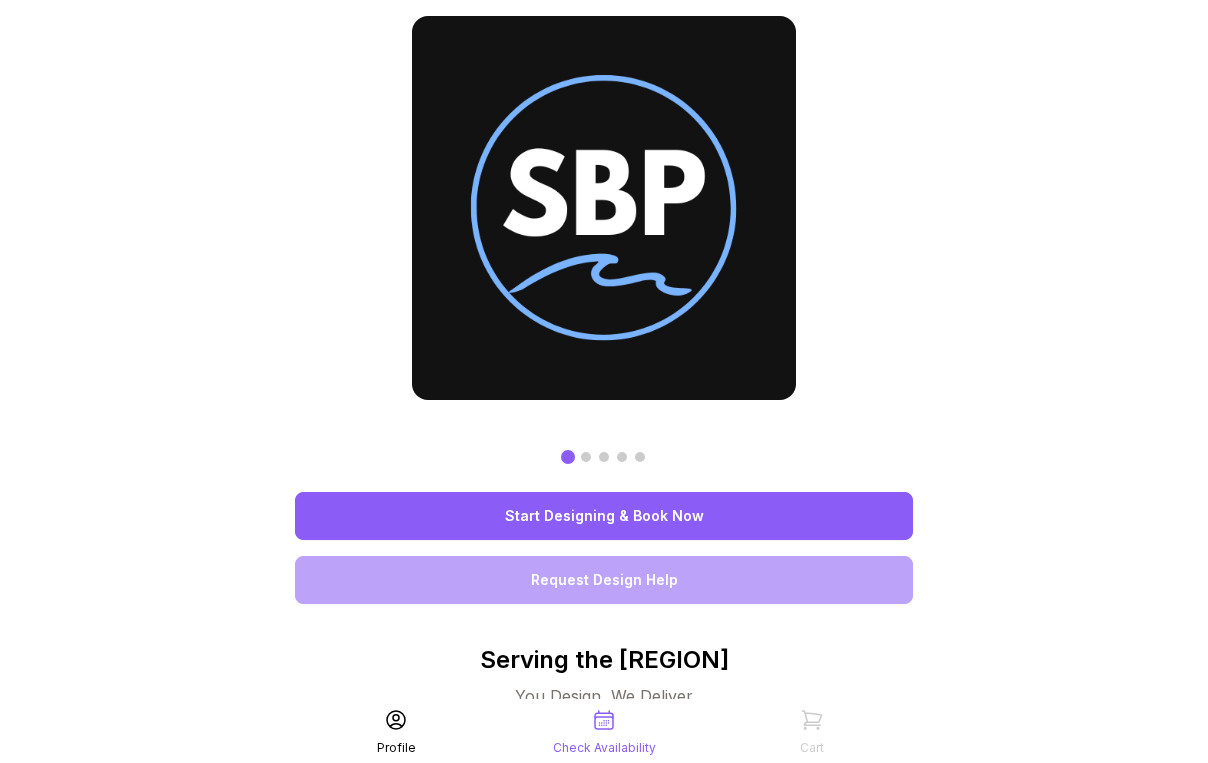 click on "Start Designing & Book Now" at bounding box center (604, 516) 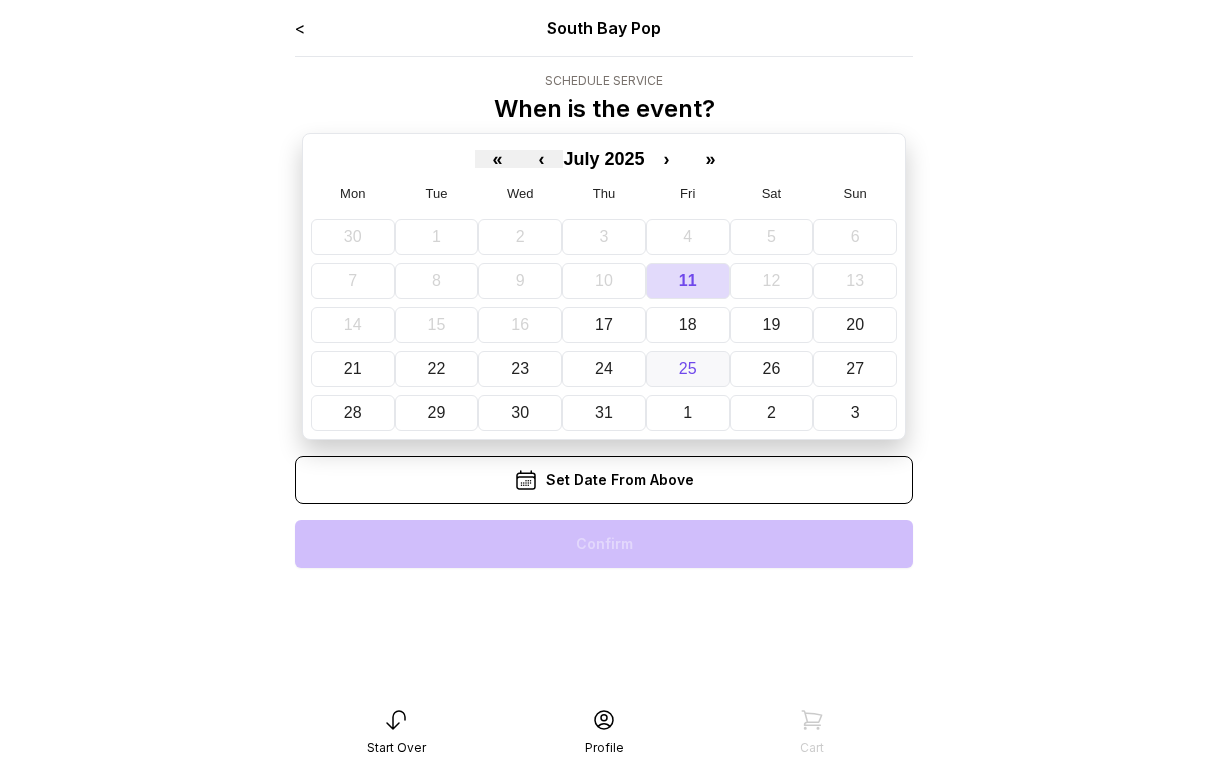 click on "25" at bounding box center [688, 368] 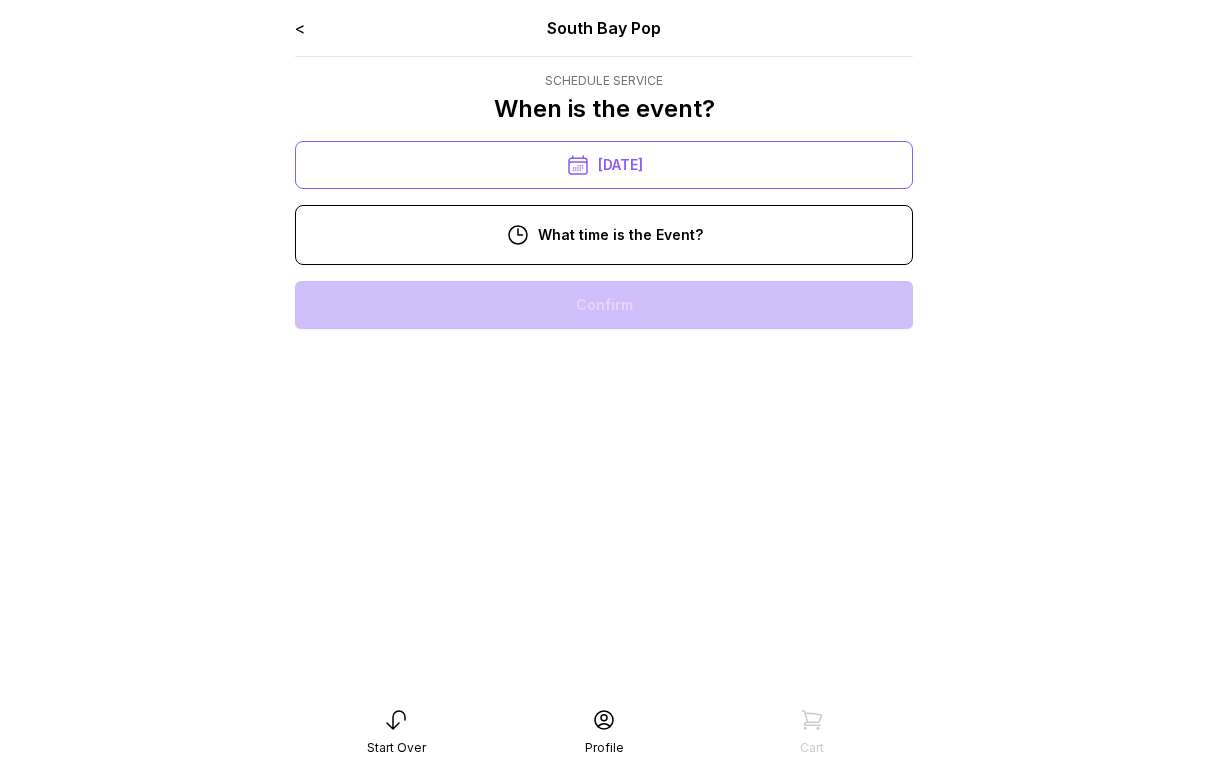 click on "10:00 am" at bounding box center [604, 305] 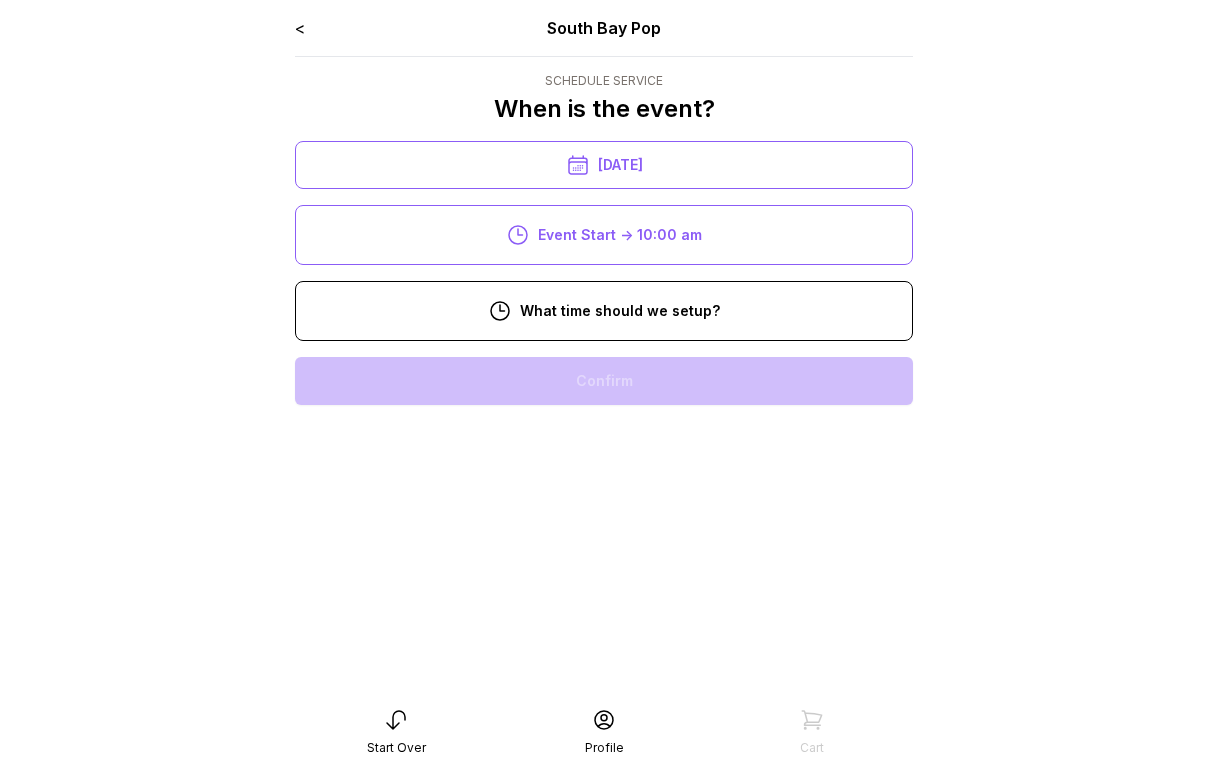 click on "8:00 am" at bounding box center (604, 381) 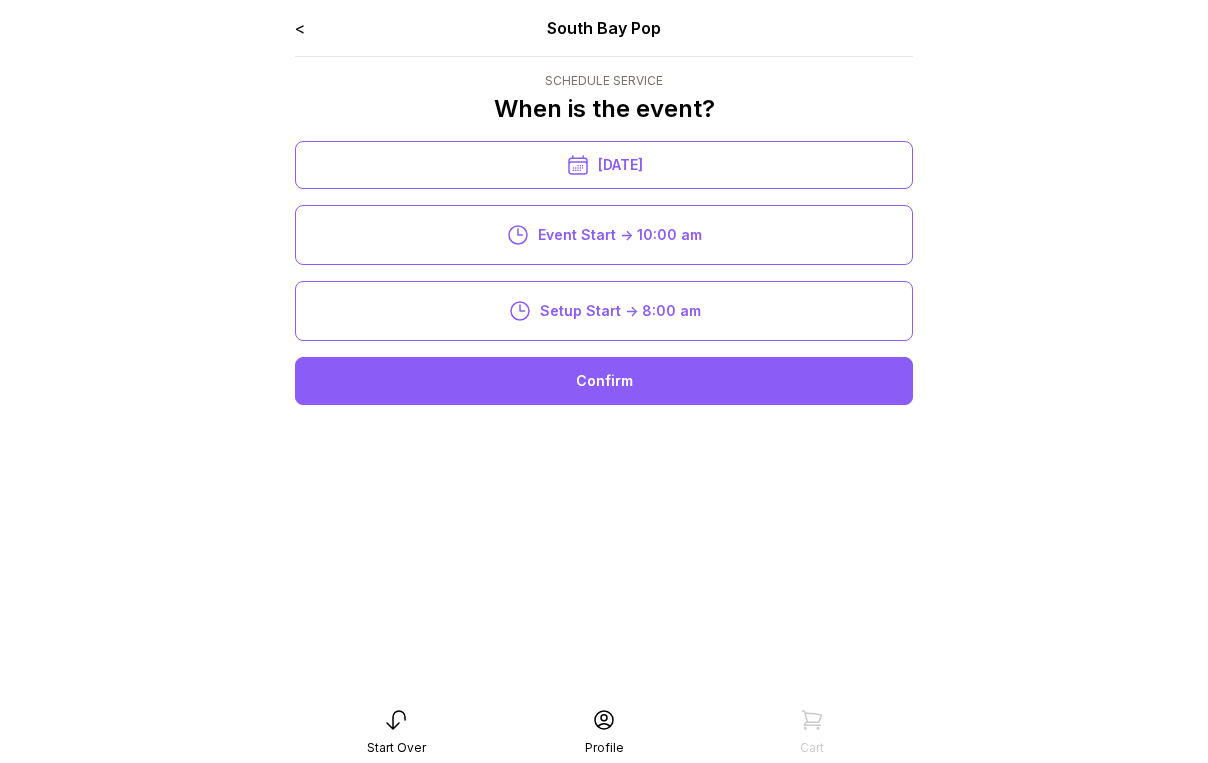 click on "Confirm" at bounding box center [604, 381] 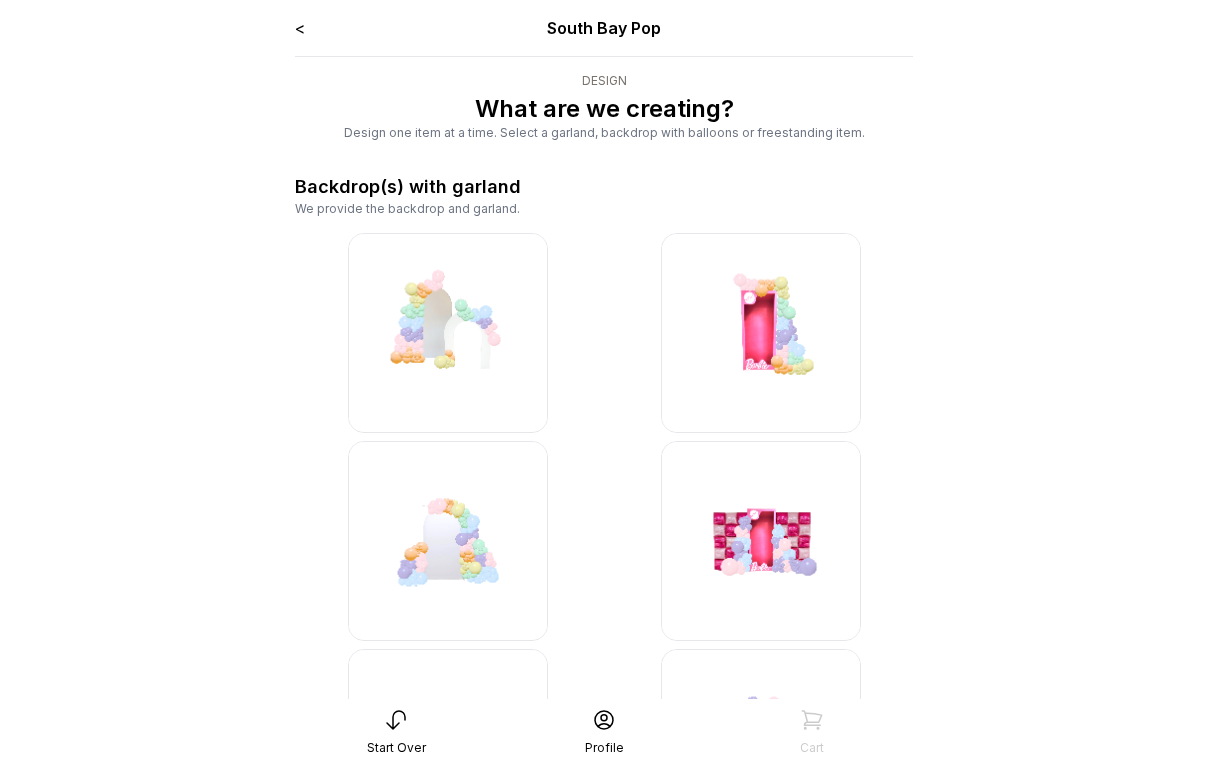 click at bounding box center (448, 333) 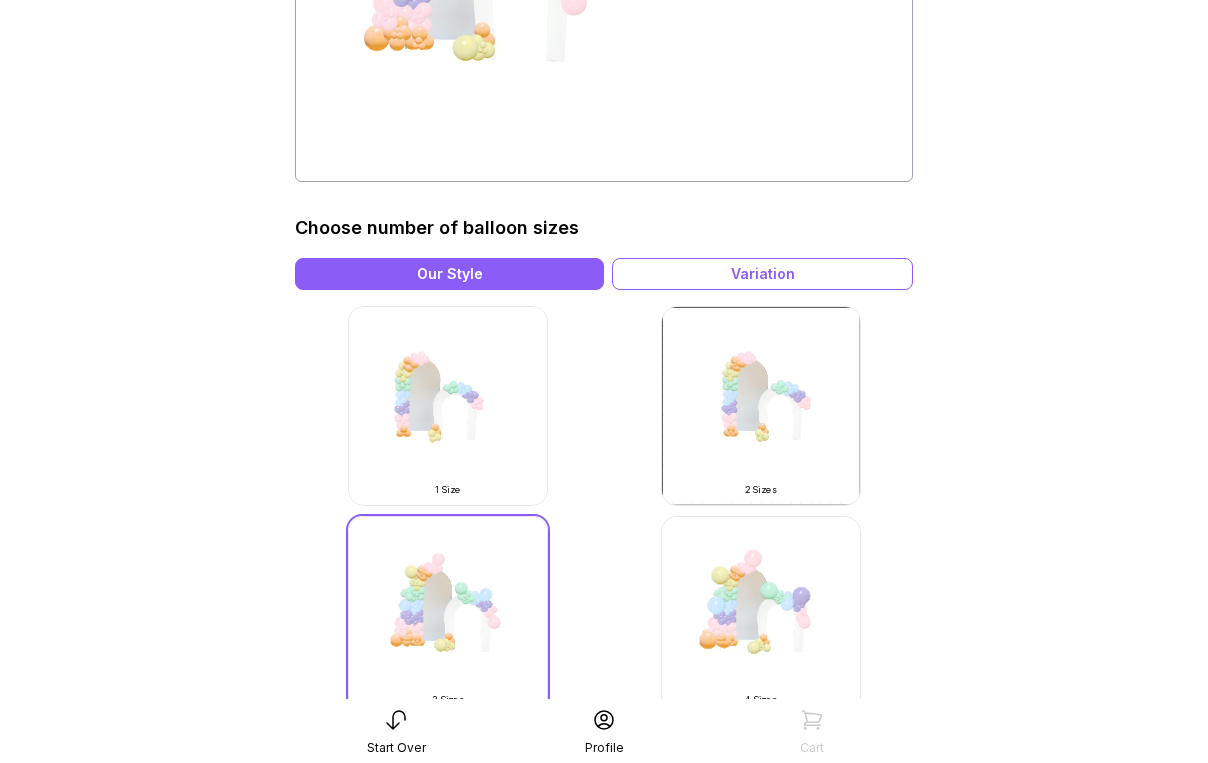 scroll, scrollTop: 630, scrollLeft: 0, axis: vertical 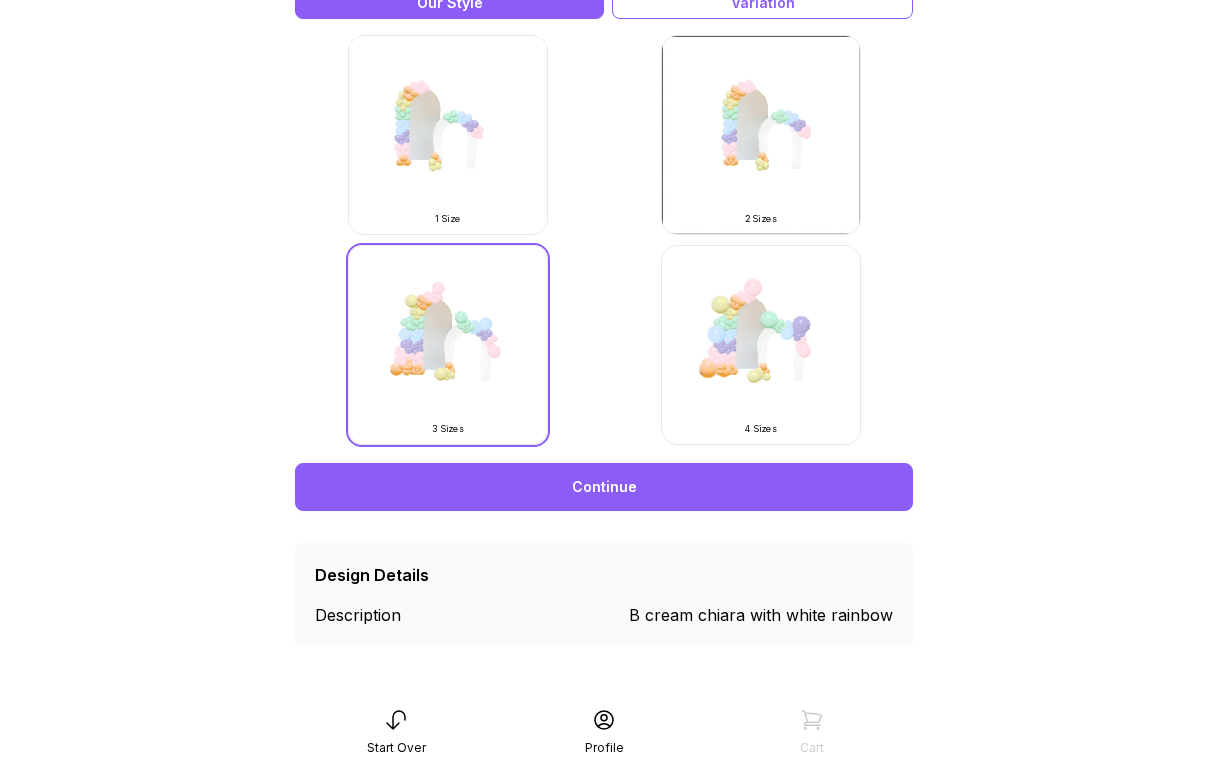 click on "Continue" at bounding box center (604, 487) 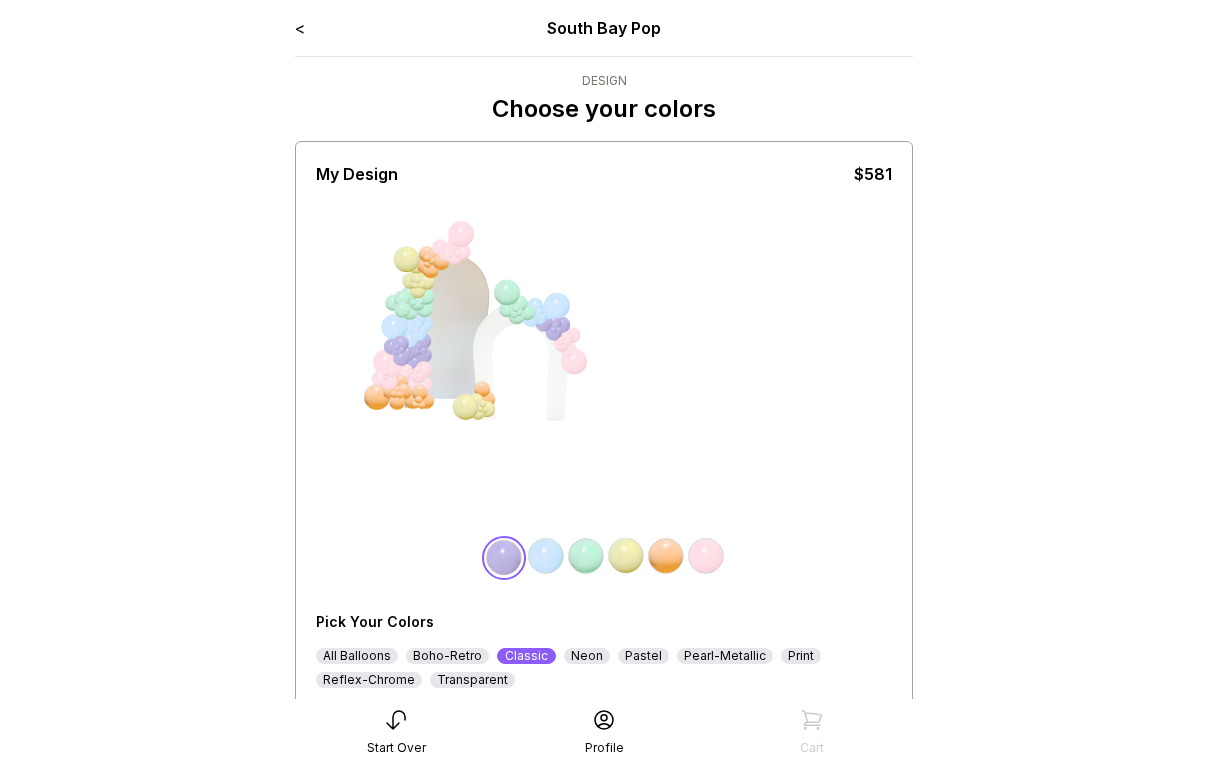 scroll, scrollTop: 222, scrollLeft: 0, axis: vertical 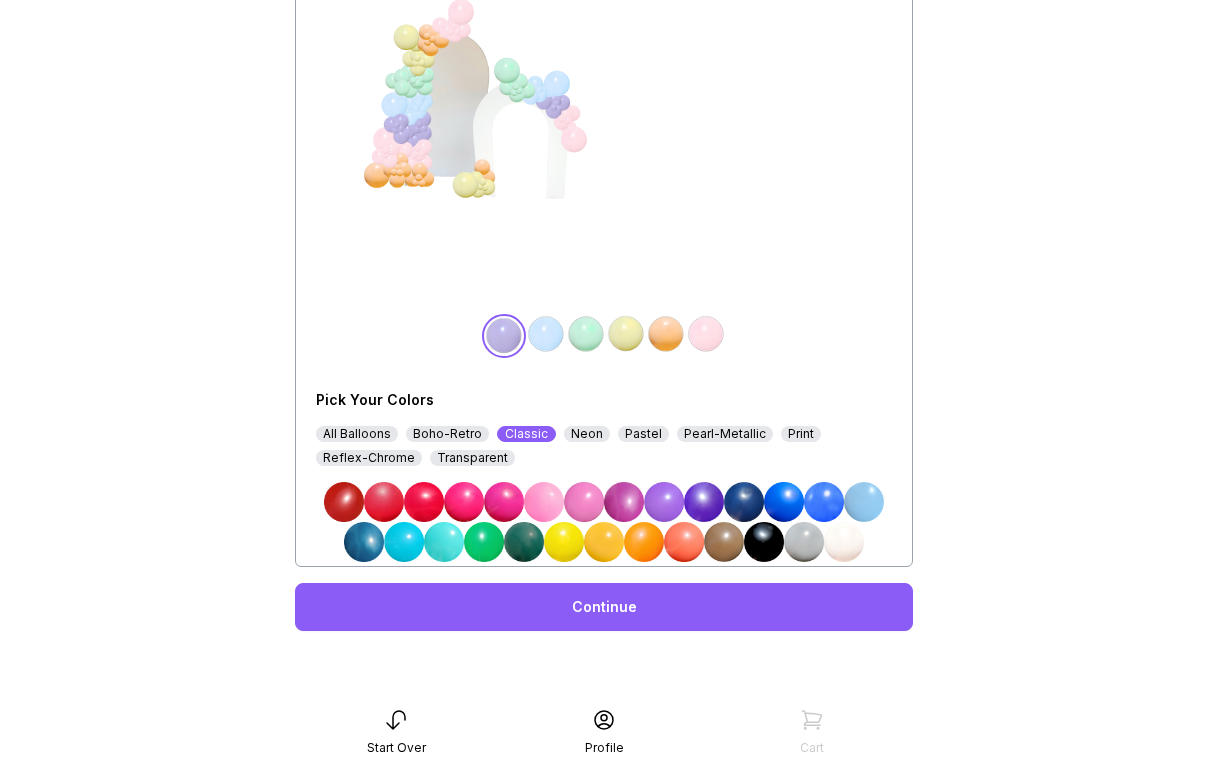 click on "Continue" at bounding box center [604, 607] 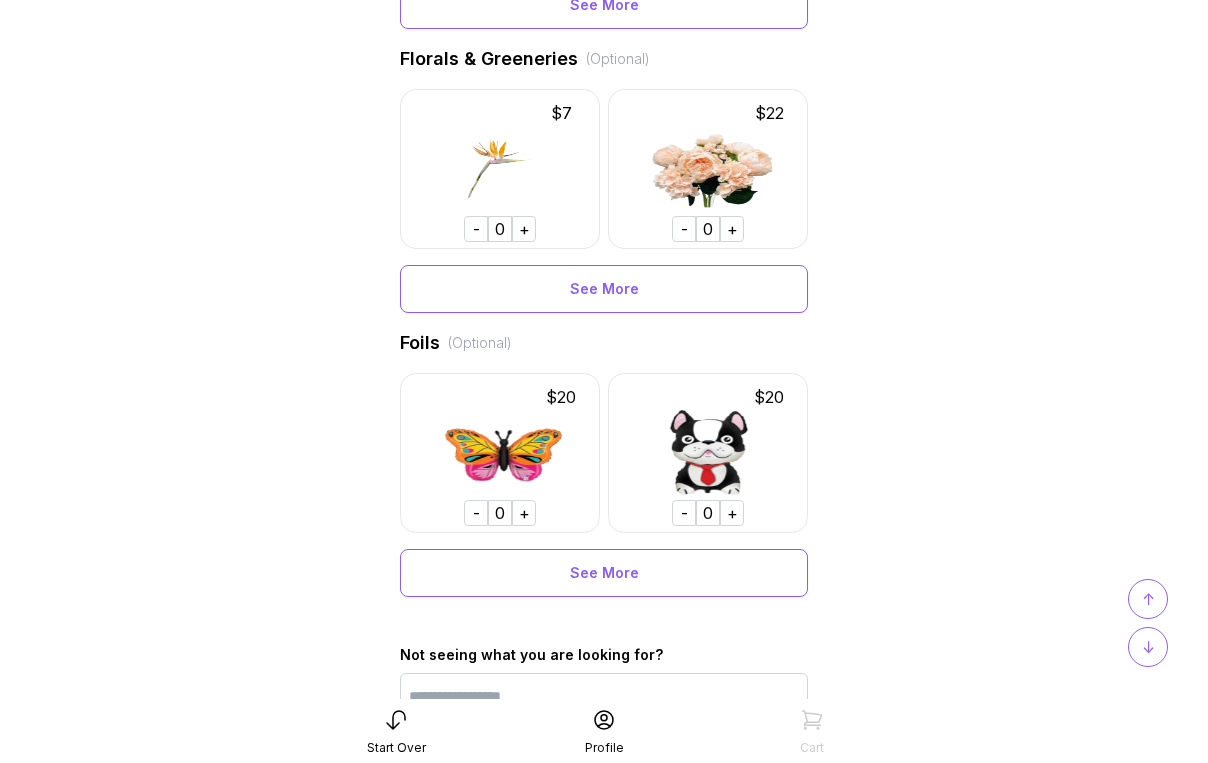 scroll, scrollTop: 1302, scrollLeft: 0, axis: vertical 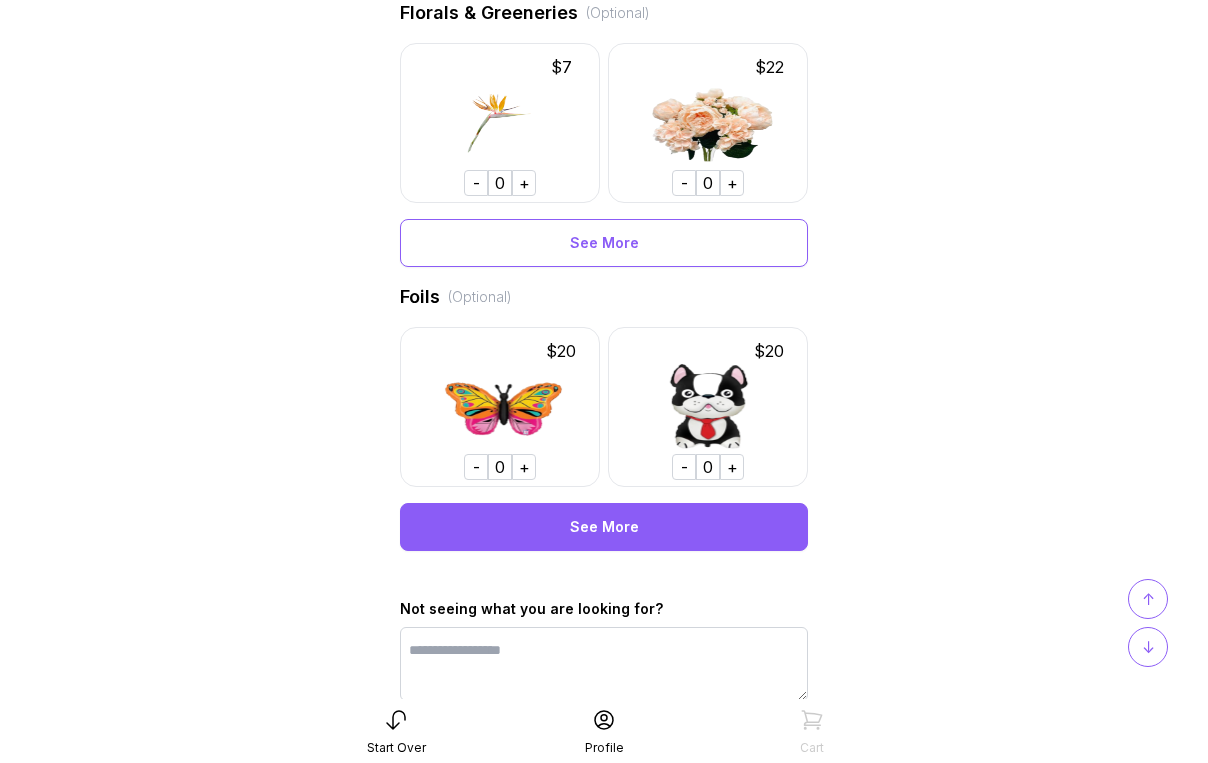 click on "See More" at bounding box center (604, 527) 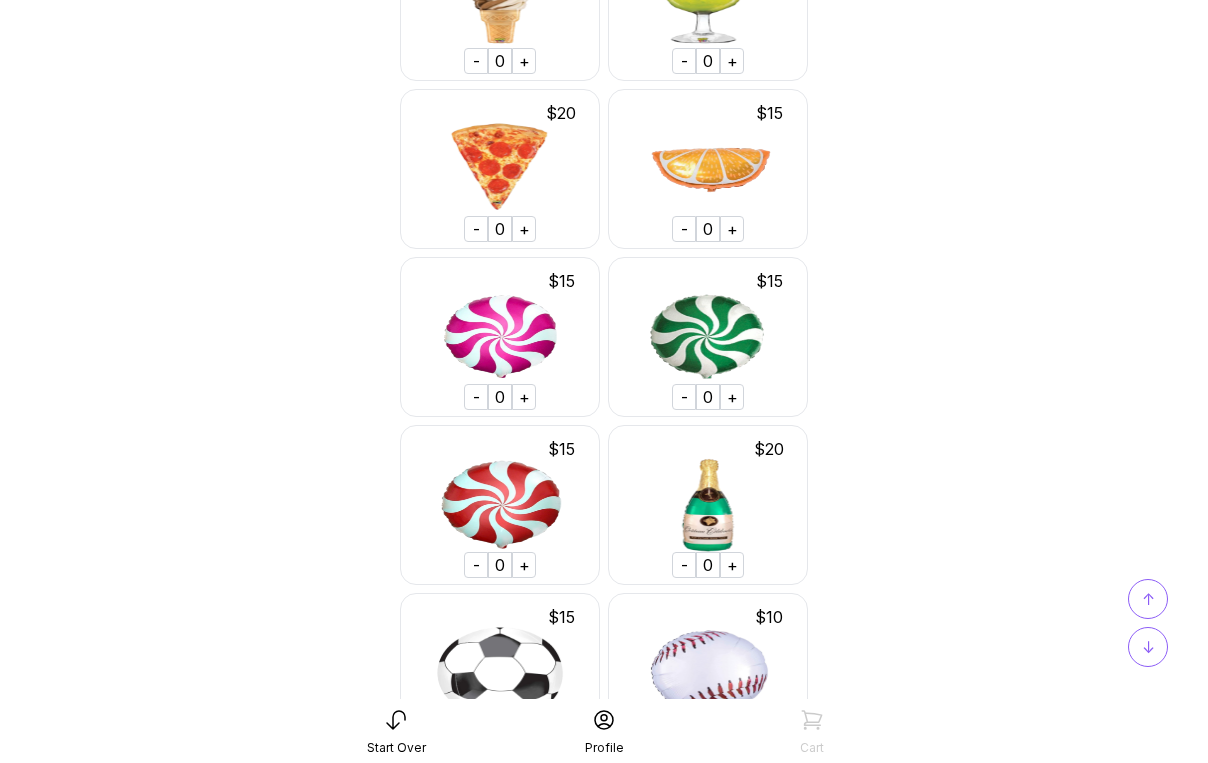 scroll, scrollTop: 3391, scrollLeft: 0, axis: vertical 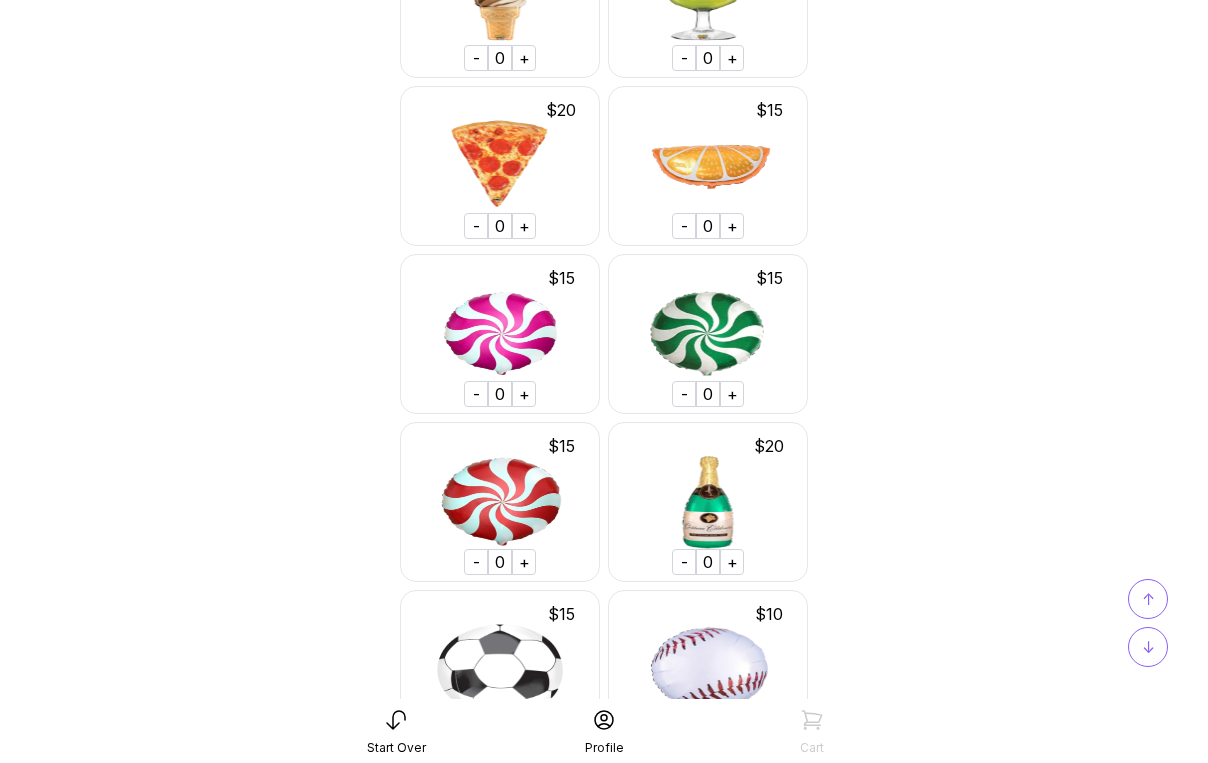 click on "+" at bounding box center (732, 226) 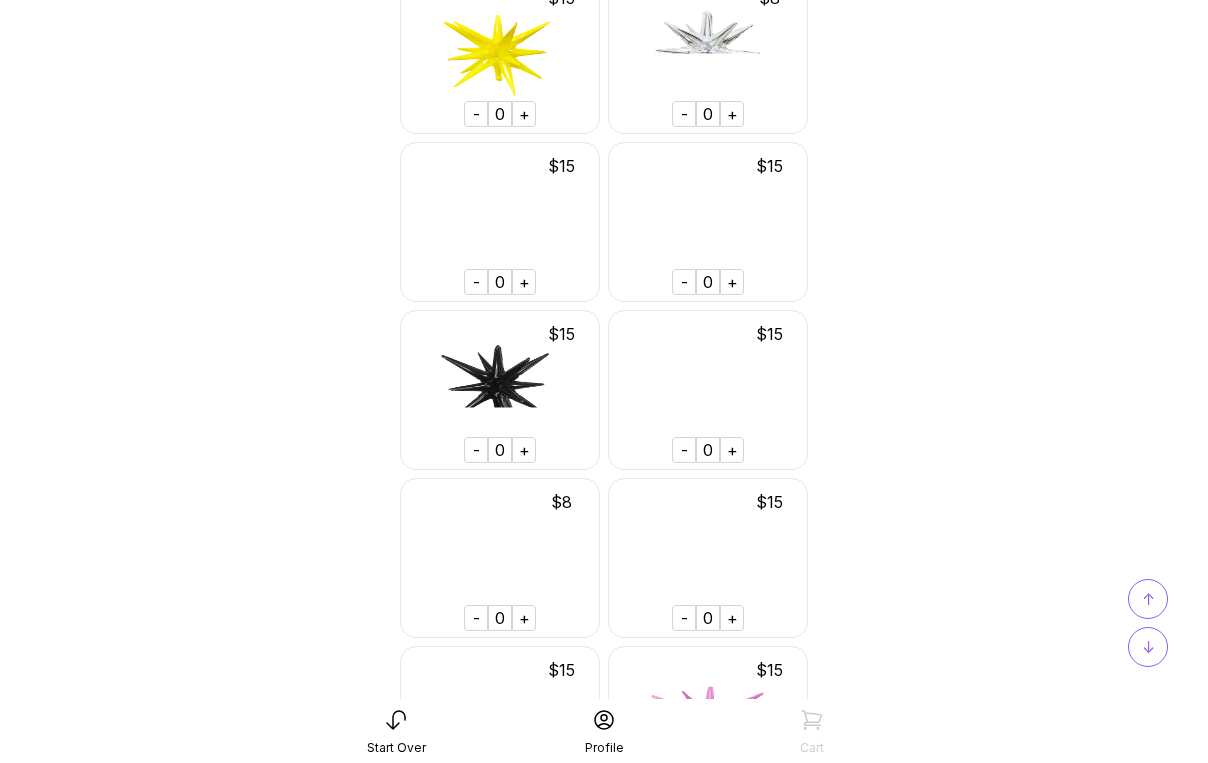 scroll, scrollTop: 9218, scrollLeft: 0, axis: vertical 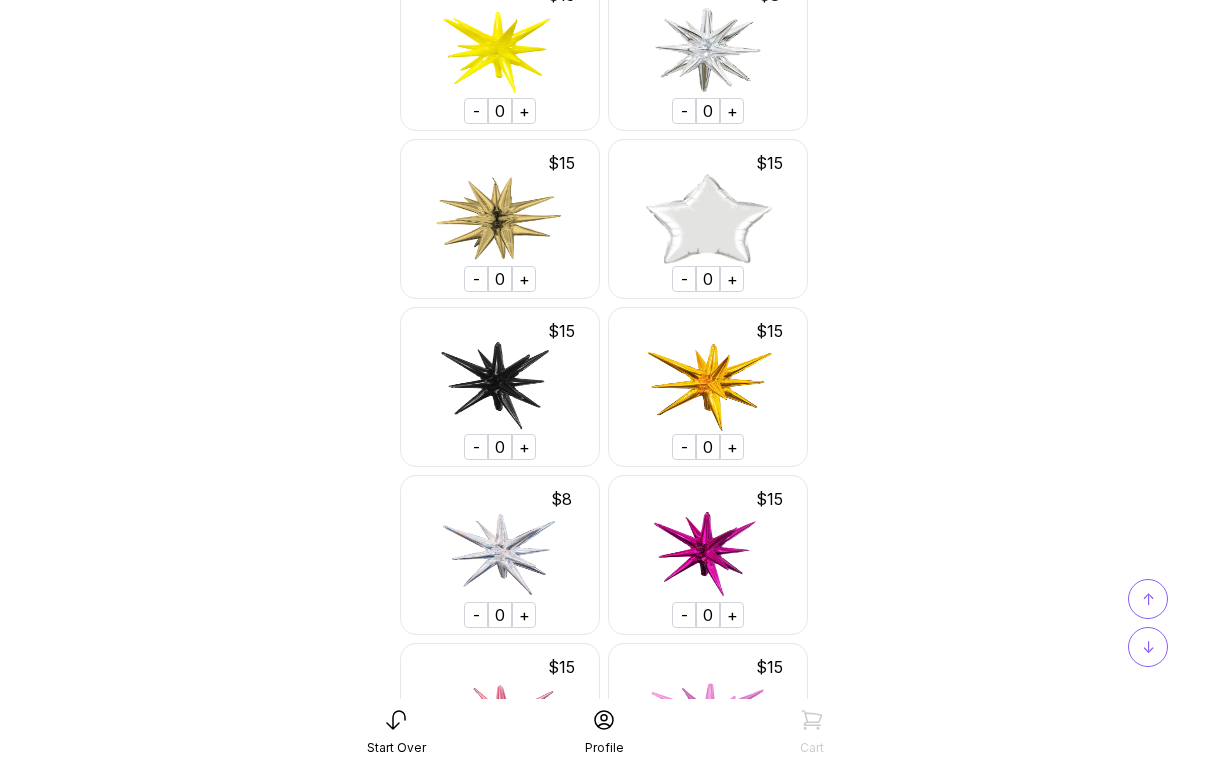 click on "+" at bounding box center [732, 279] 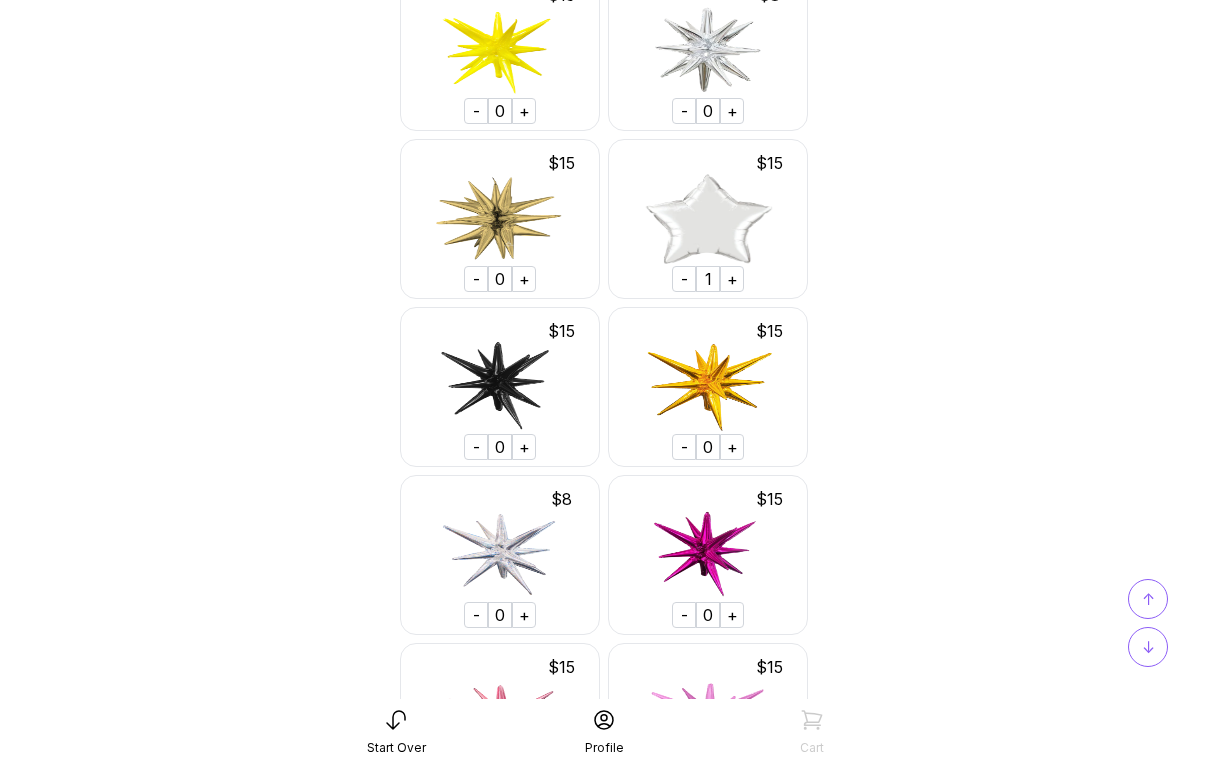 click on "↑" at bounding box center [1148, 599] 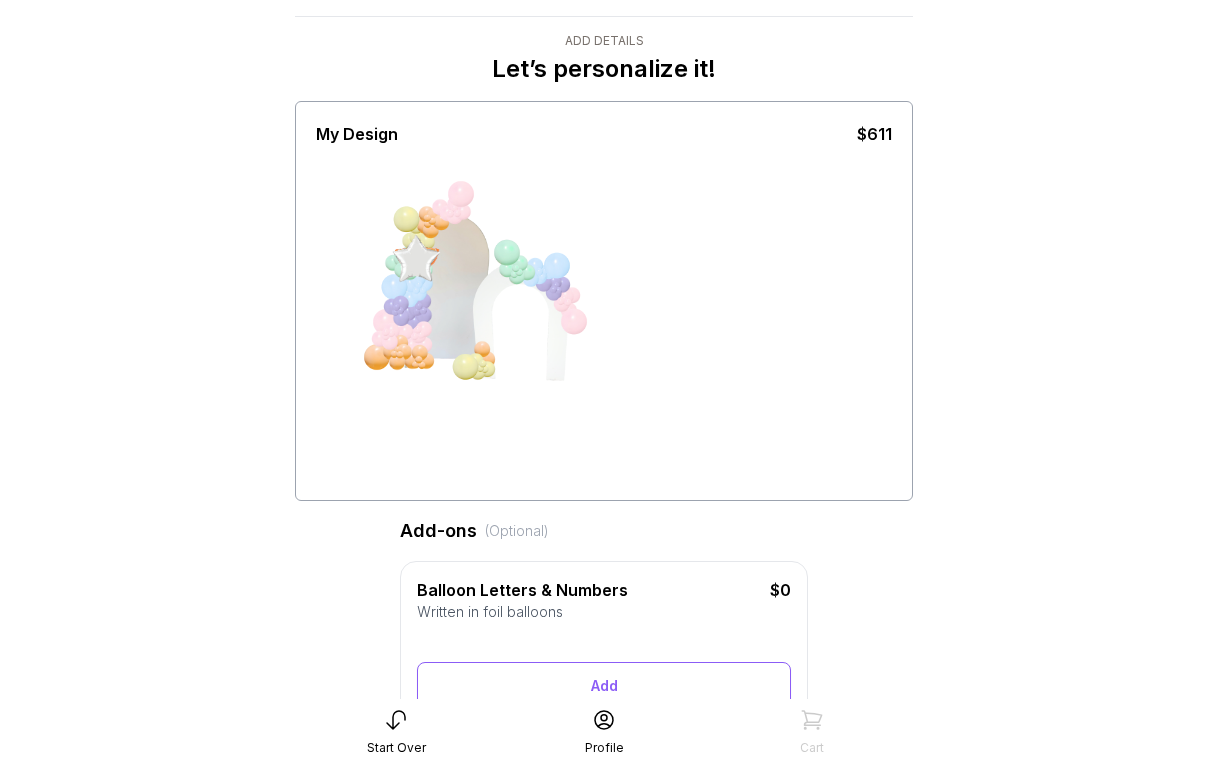 scroll, scrollTop: 0, scrollLeft: 0, axis: both 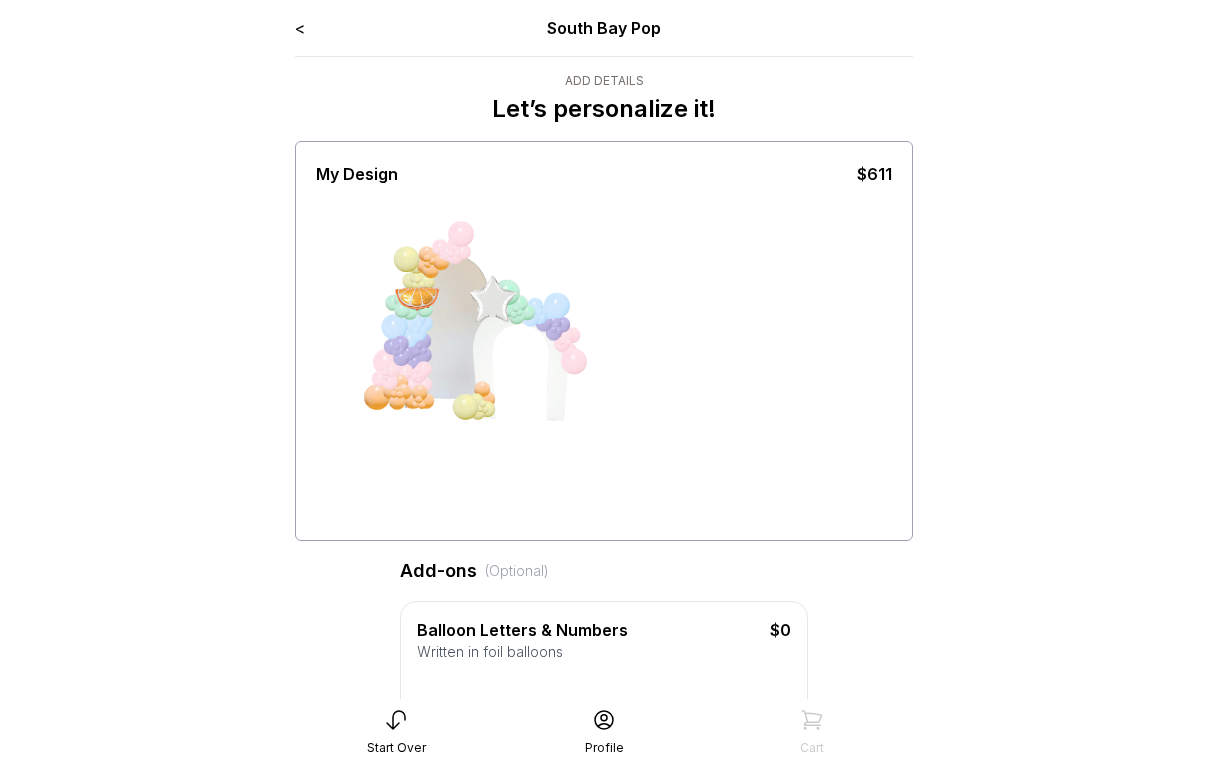 drag, startPoint x: 418, startPoint y: 299, endPoint x: 571, endPoint y: 300, distance: 153.00327 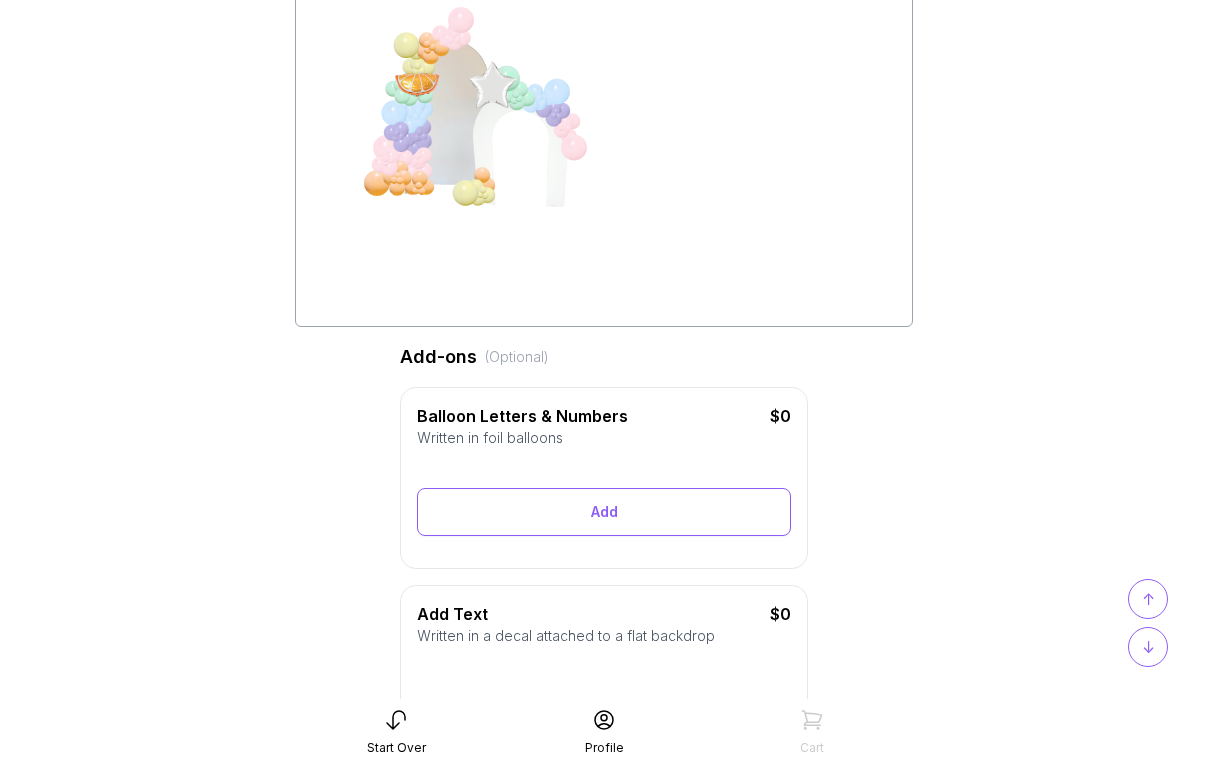 scroll, scrollTop: 528, scrollLeft: 0, axis: vertical 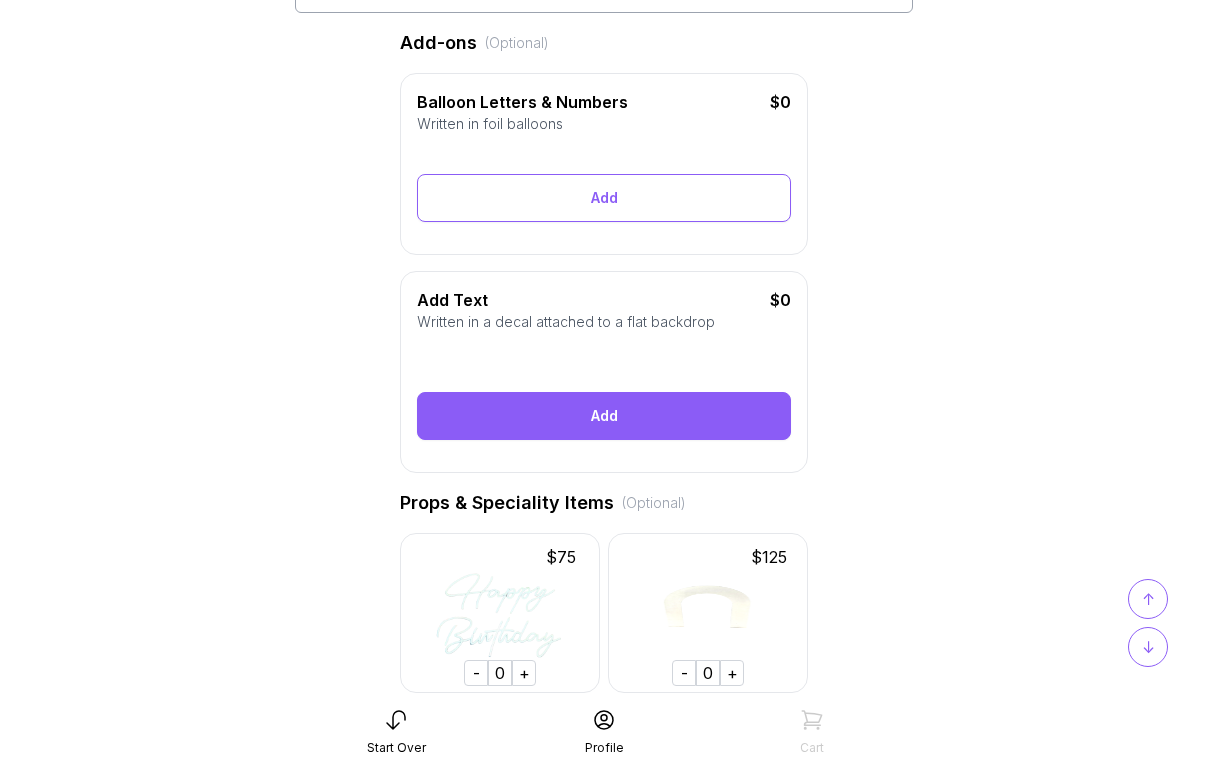 click on "Add" at bounding box center (604, 416) 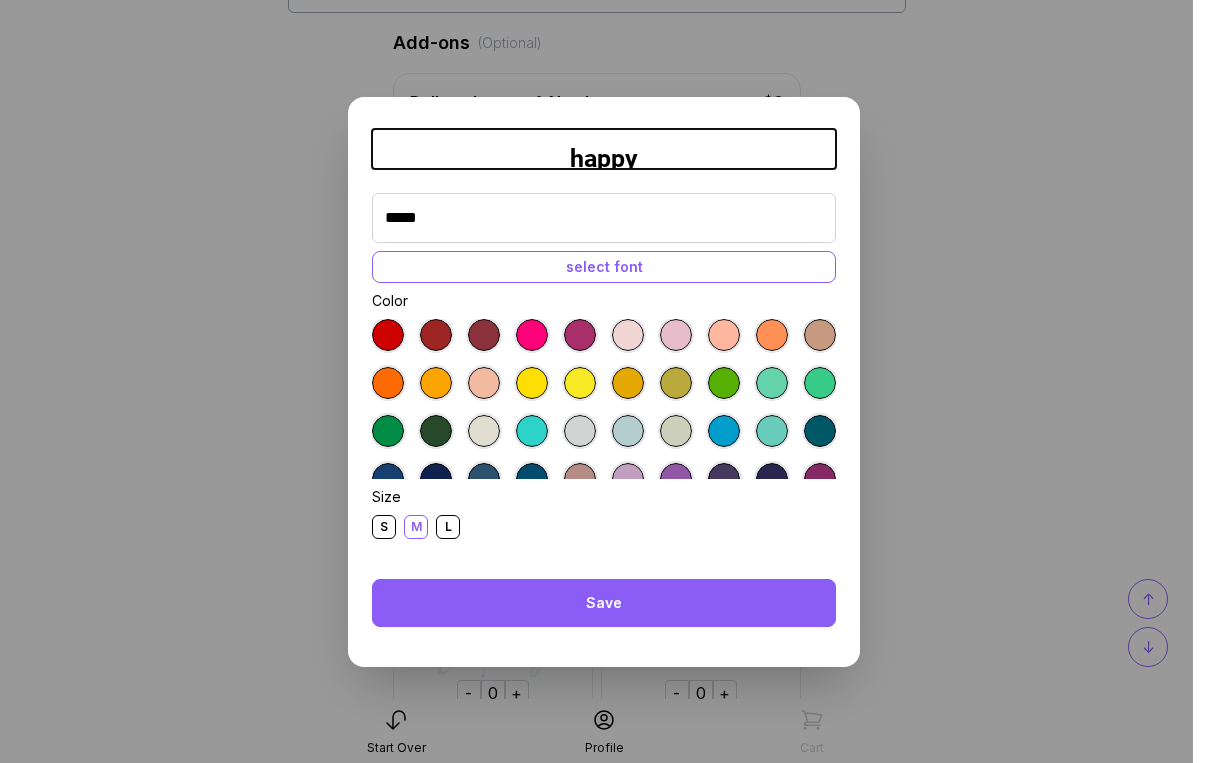 type on "*****" 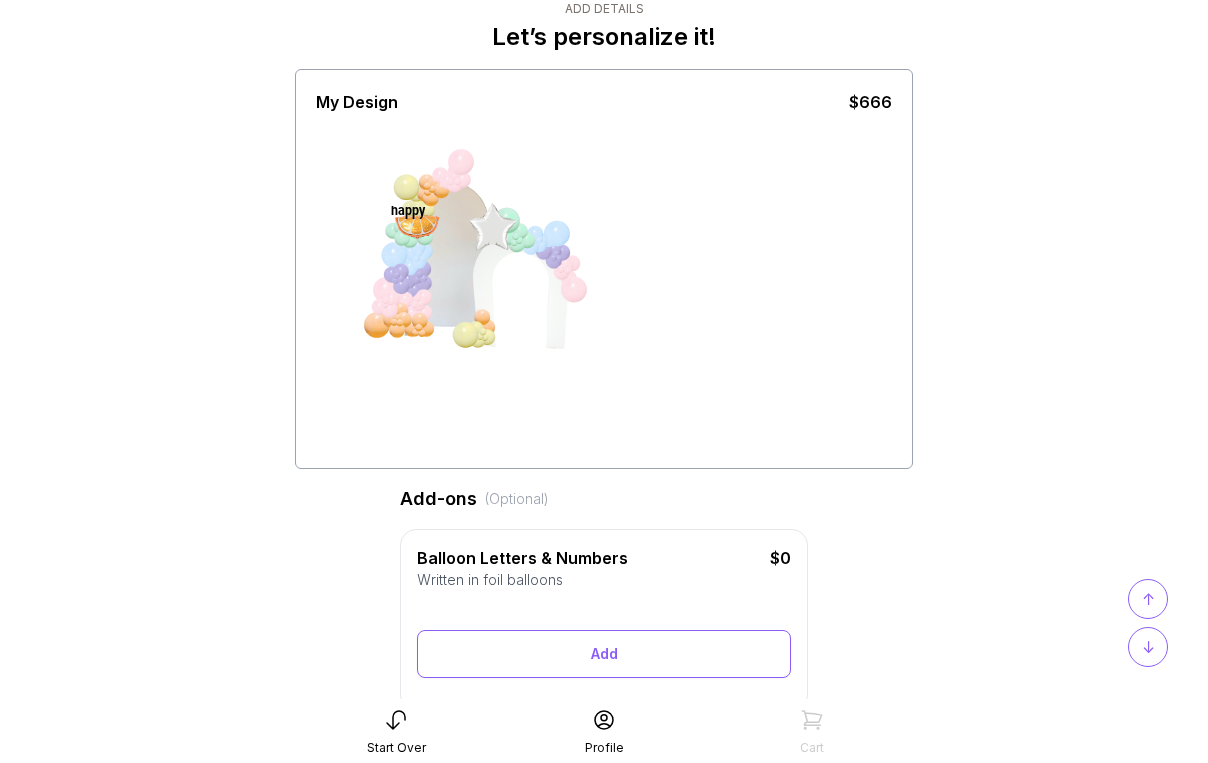 scroll, scrollTop: 0, scrollLeft: 0, axis: both 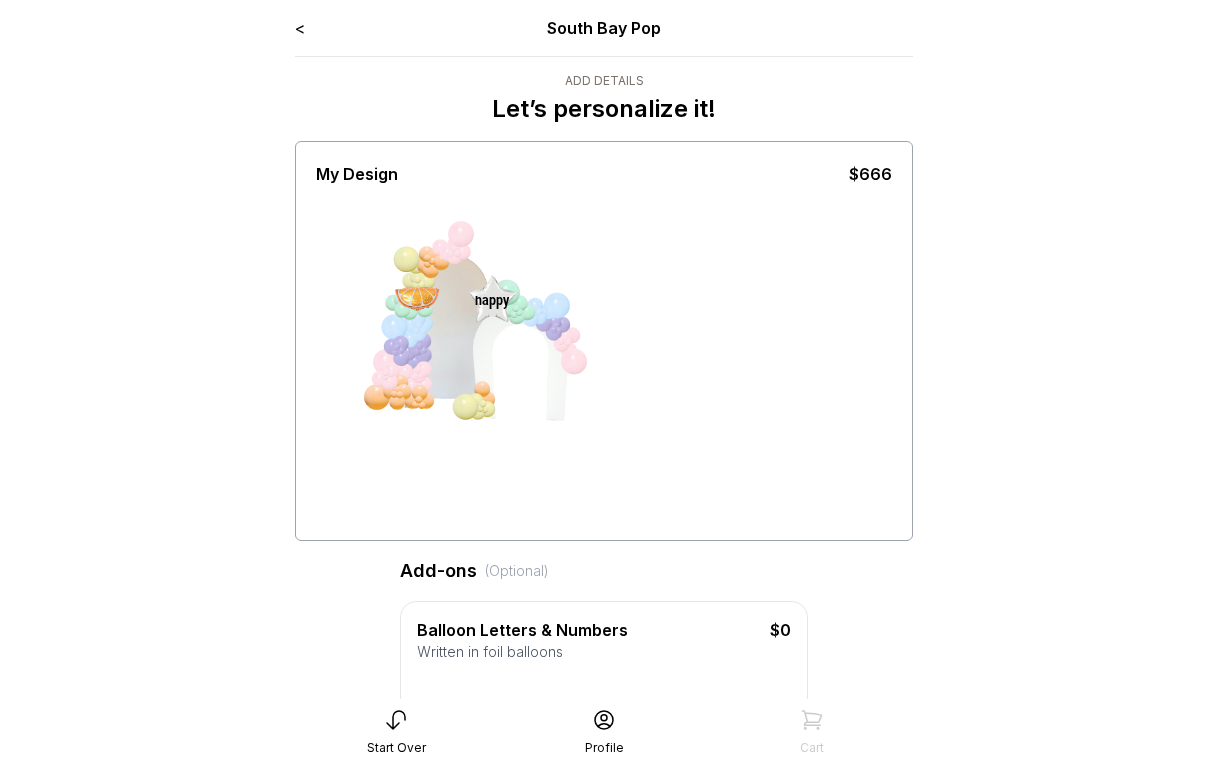 drag, startPoint x: 415, startPoint y: 283, endPoint x: 583, endPoint y: 318, distance: 171.60712 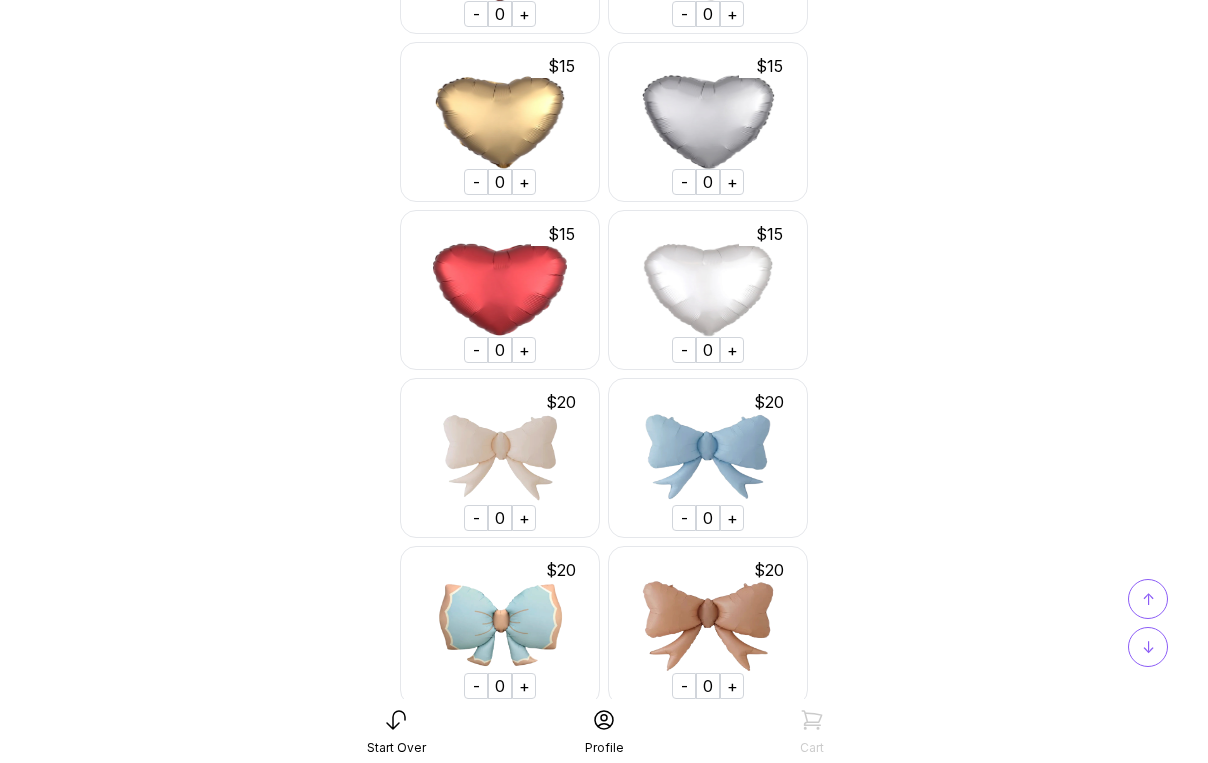 scroll, scrollTop: 18870, scrollLeft: 0, axis: vertical 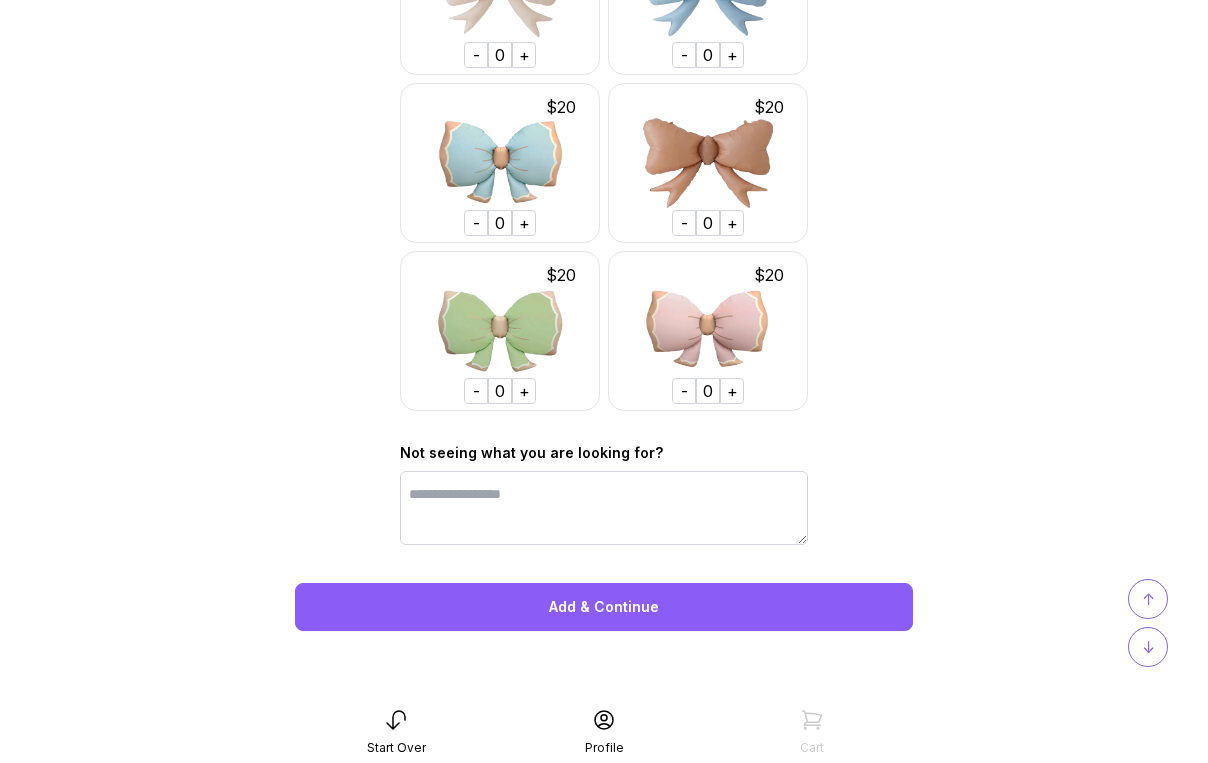 click on "Add & Continue" at bounding box center [604, 607] 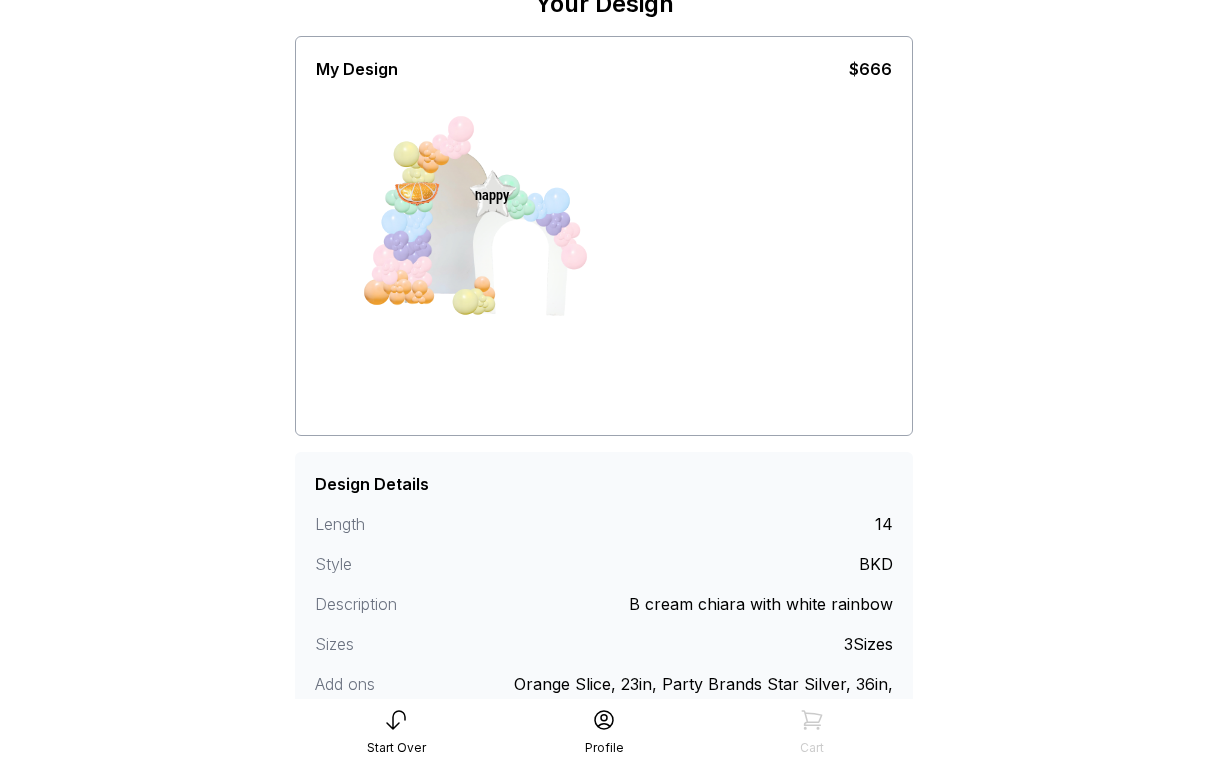 scroll, scrollTop: 285, scrollLeft: 0, axis: vertical 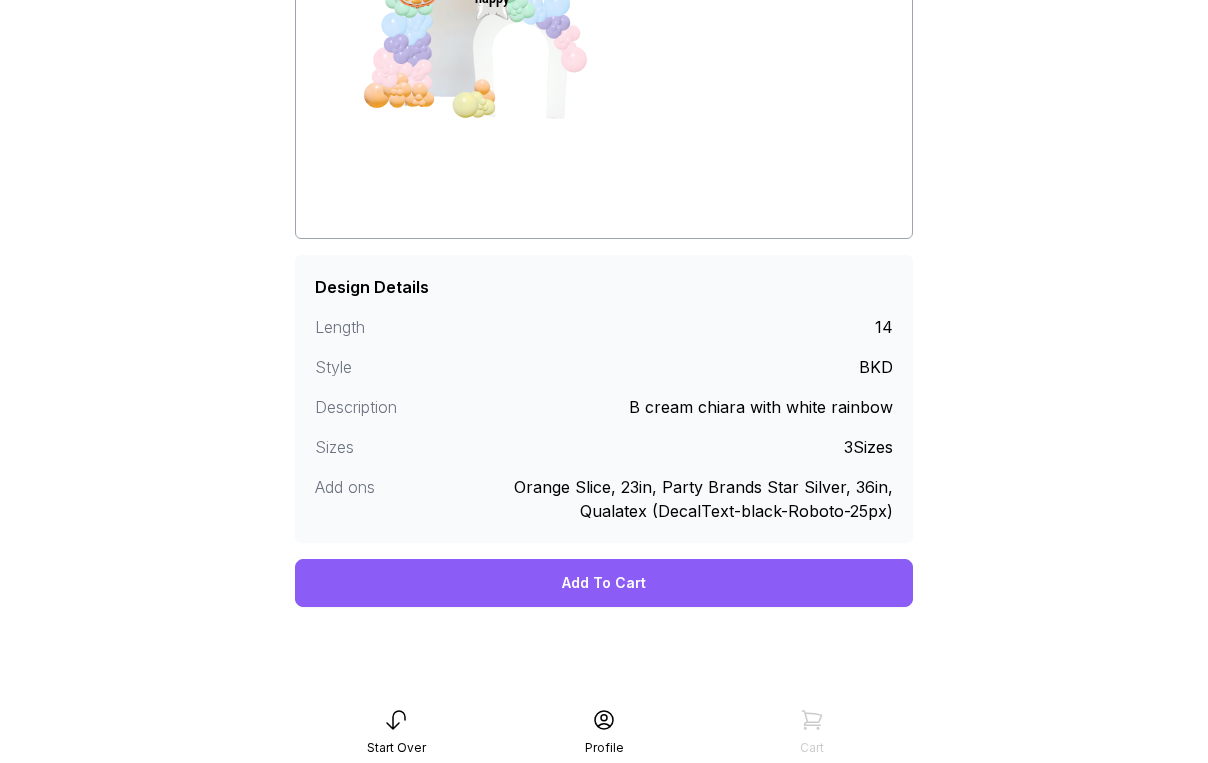 click on "Add To Cart" at bounding box center [604, 583] 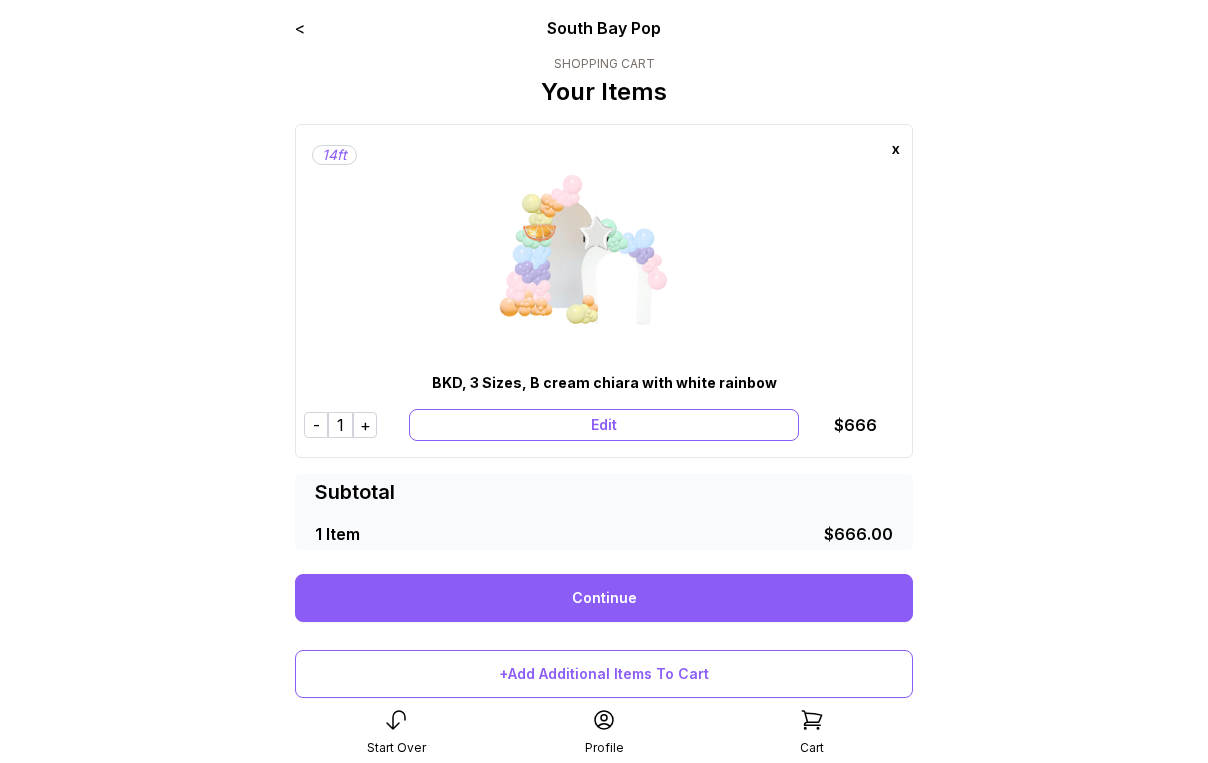 scroll, scrollTop: 5, scrollLeft: 0, axis: vertical 